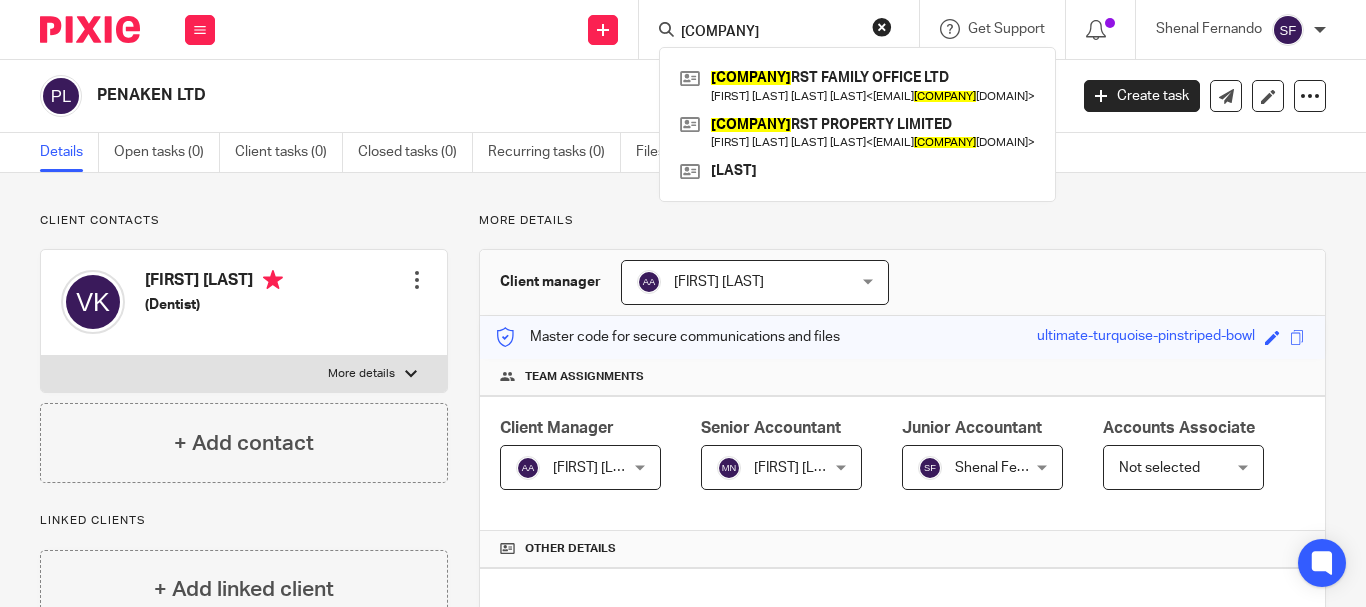 scroll, scrollTop: 0, scrollLeft: 0, axis: both 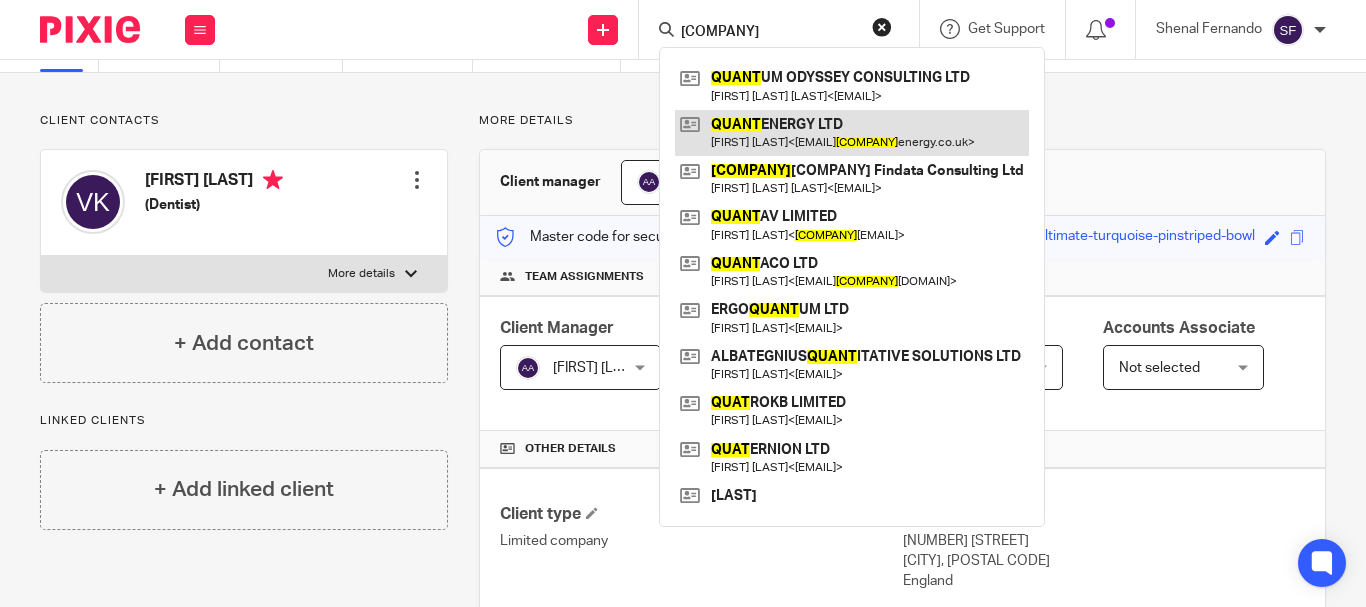type on "quant" 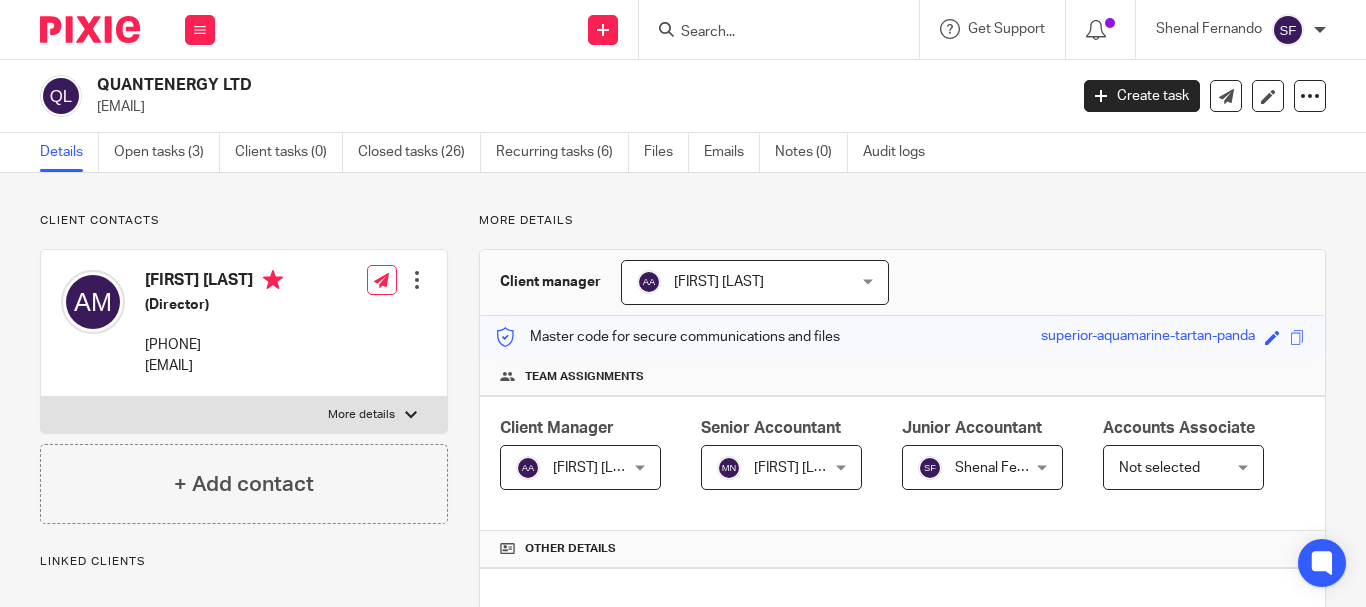 scroll, scrollTop: 0, scrollLeft: 0, axis: both 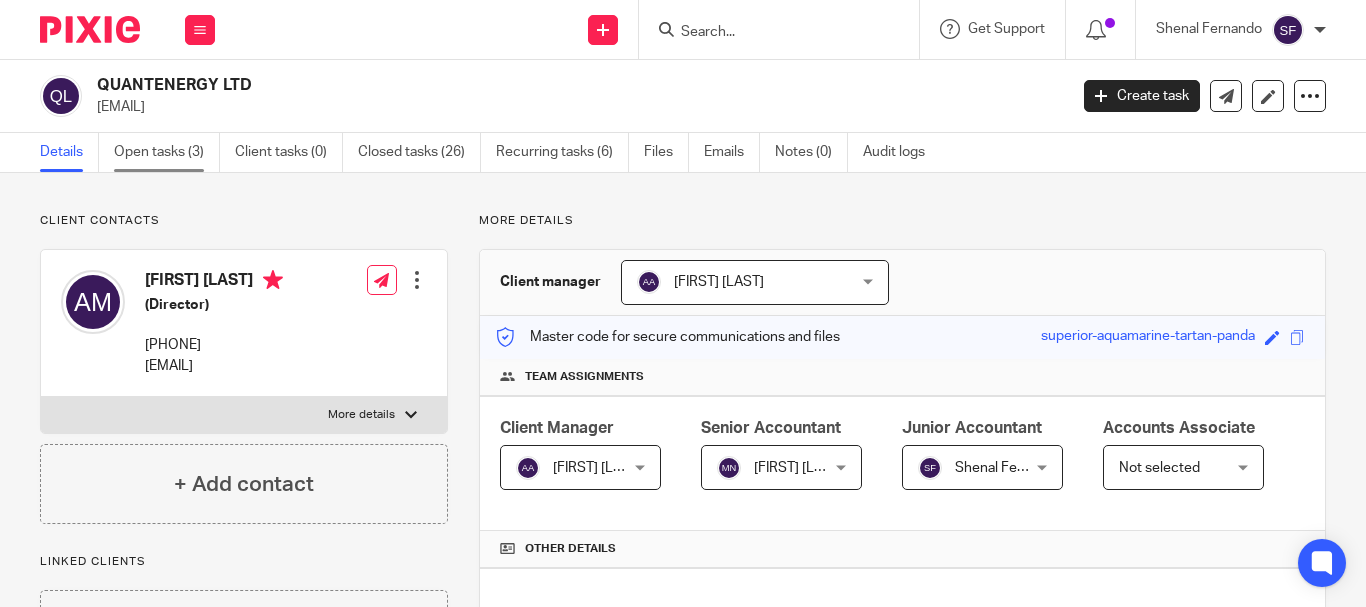 click on "Open tasks (3)" at bounding box center [167, 152] 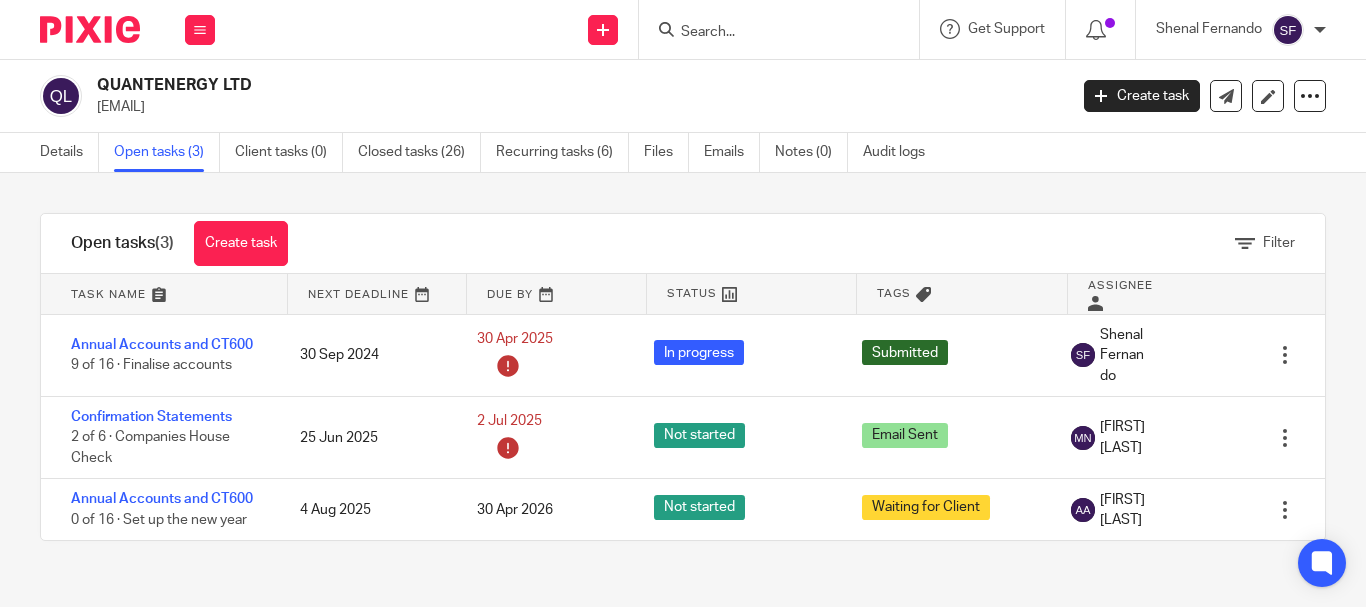 scroll, scrollTop: 0, scrollLeft: 0, axis: both 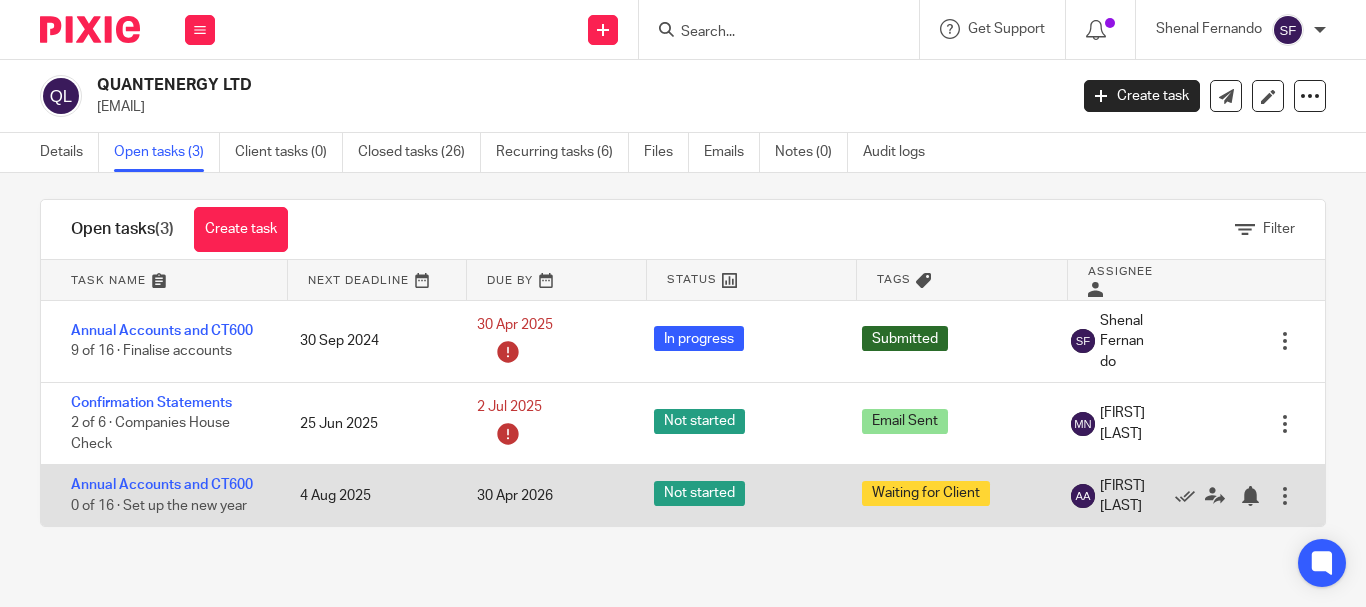 click at bounding box center (1285, 496) 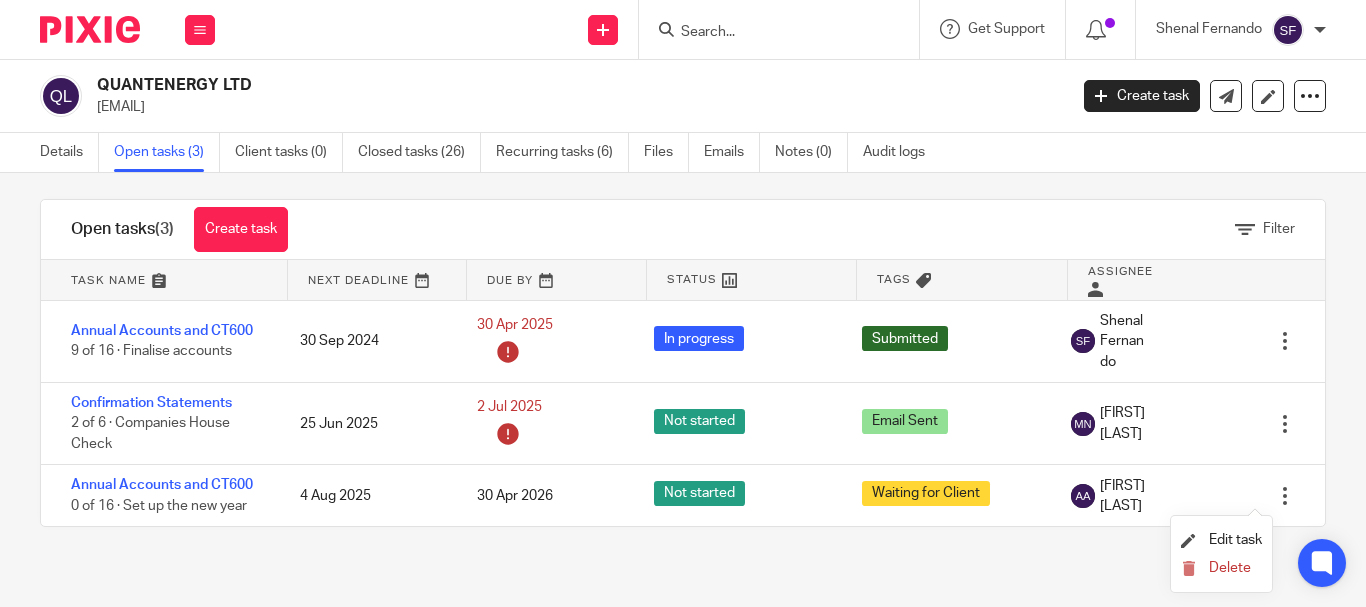 click on "Filter tasks
Only show tasks matching all of these conditions
1
Task name
Is
Is
Is
Is not
is
2
Task template
Is any
Is any
Is any
Is not
is_any
Any
Any
Any
Custom tasks
[FIRST] [MIDDLE] [LAST] - Linkedin Post Template" at bounding box center [683, 390] 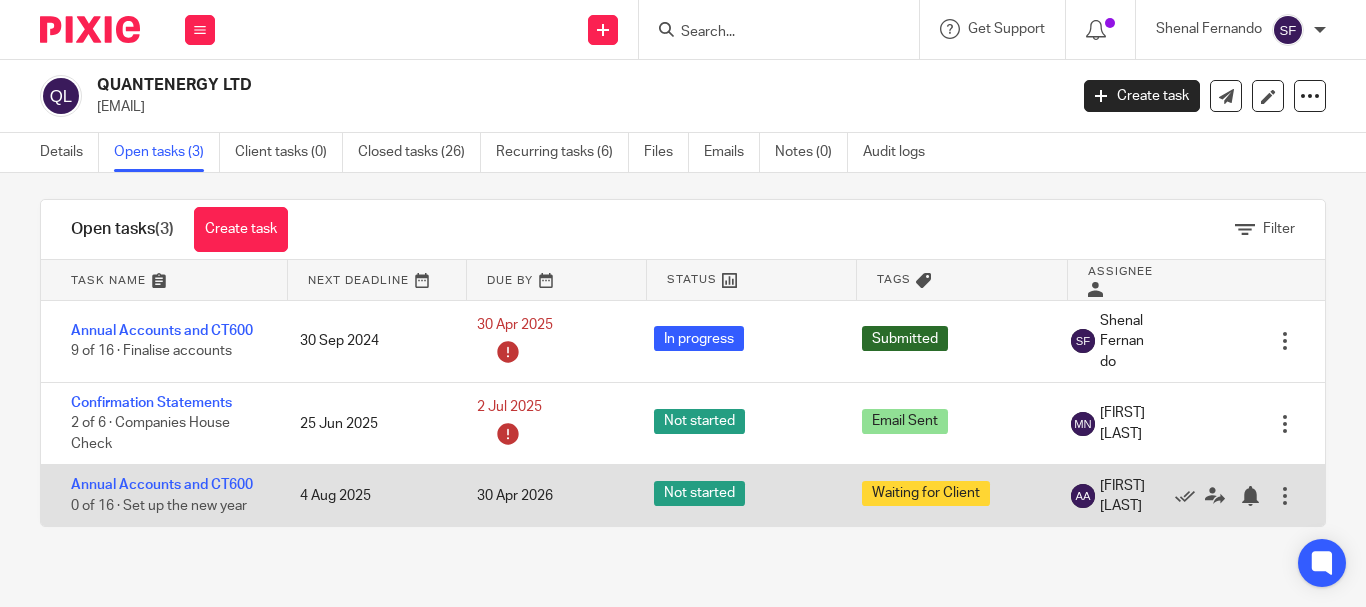click at bounding box center [1285, 496] 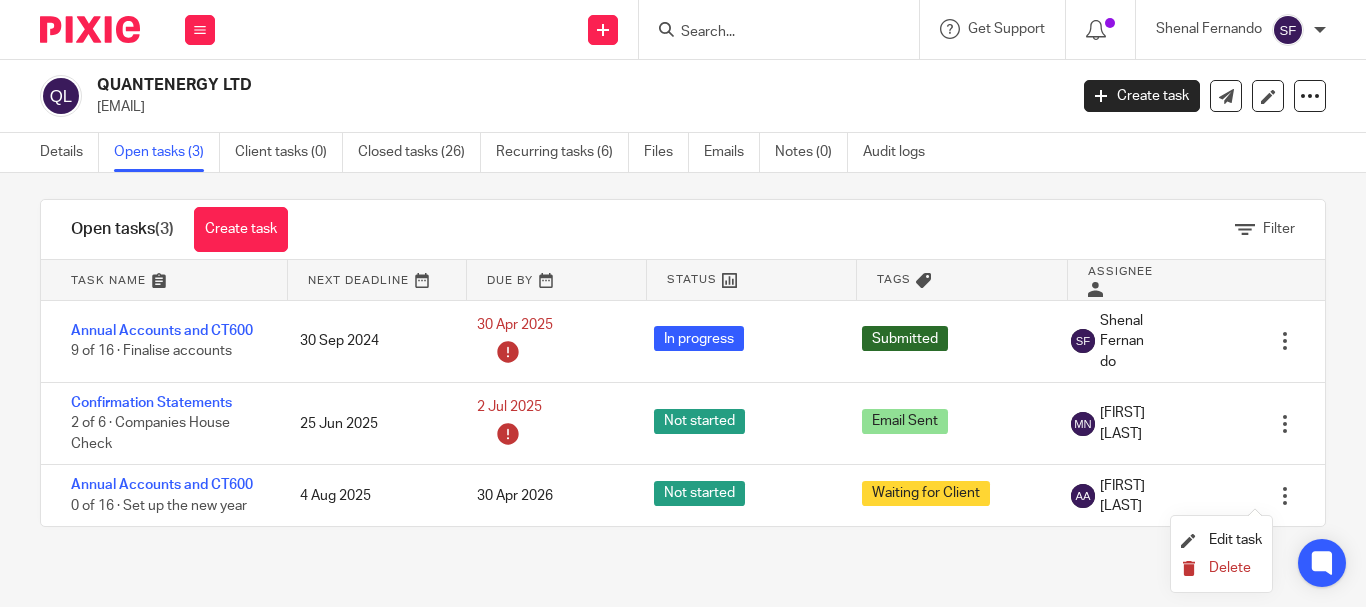 click on "Delete" at bounding box center (1230, 568) 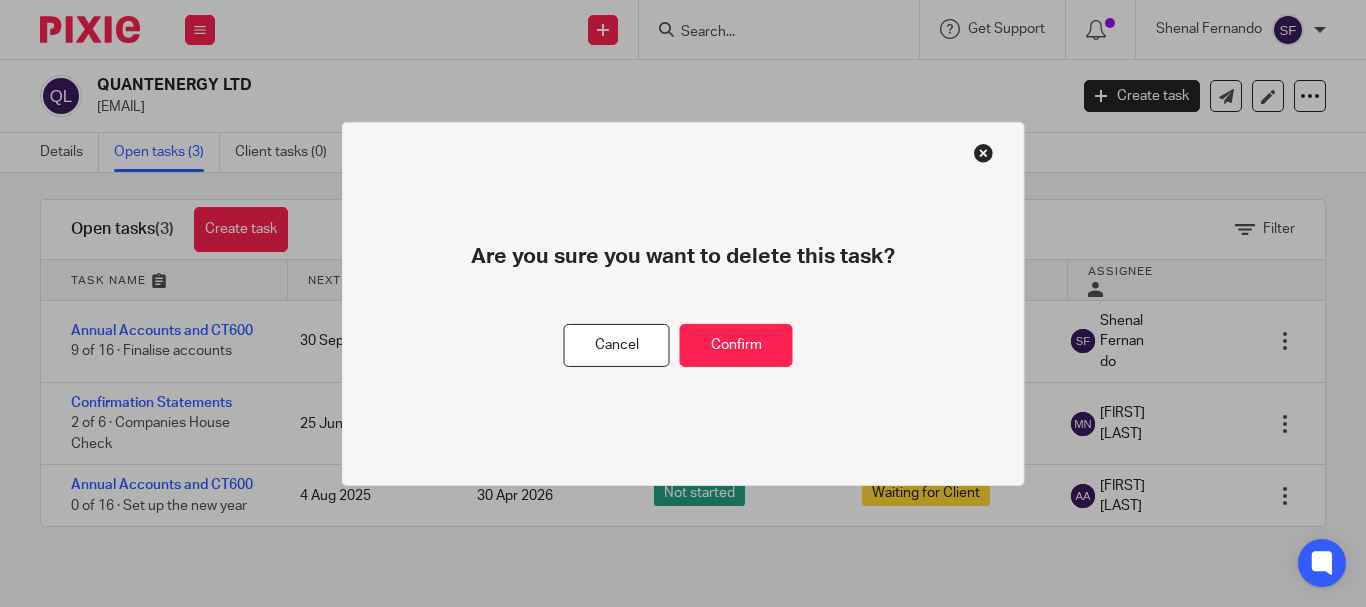 click on "Are you sure you want to delete this task? Cancel Confirm" at bounding box center [683, 303] 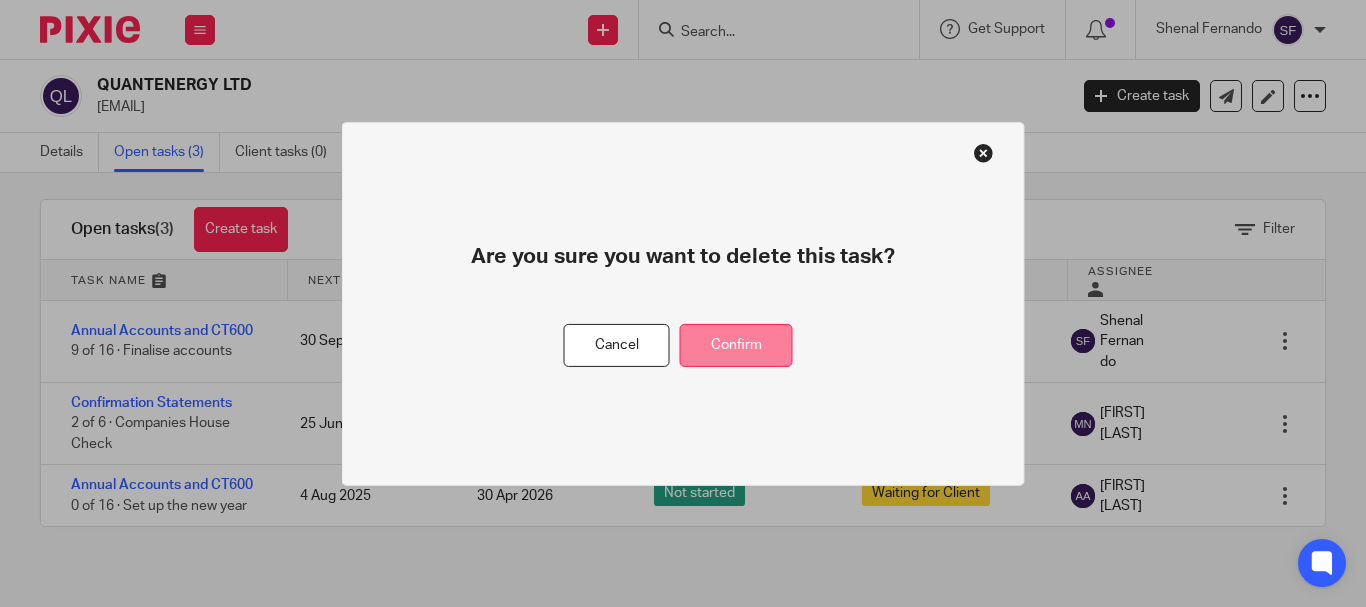 click on "Confirm" at bounding box center [736, 345] 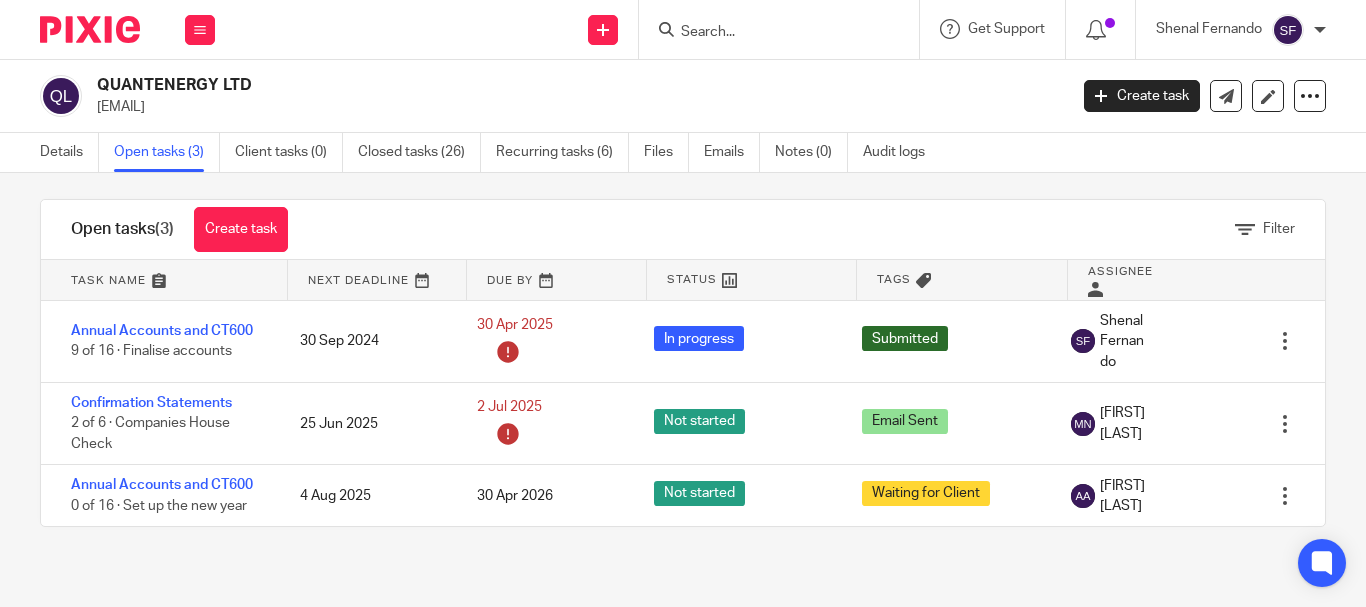 scroll, scrollTop: 0, scrollLeft: 0, axis: both 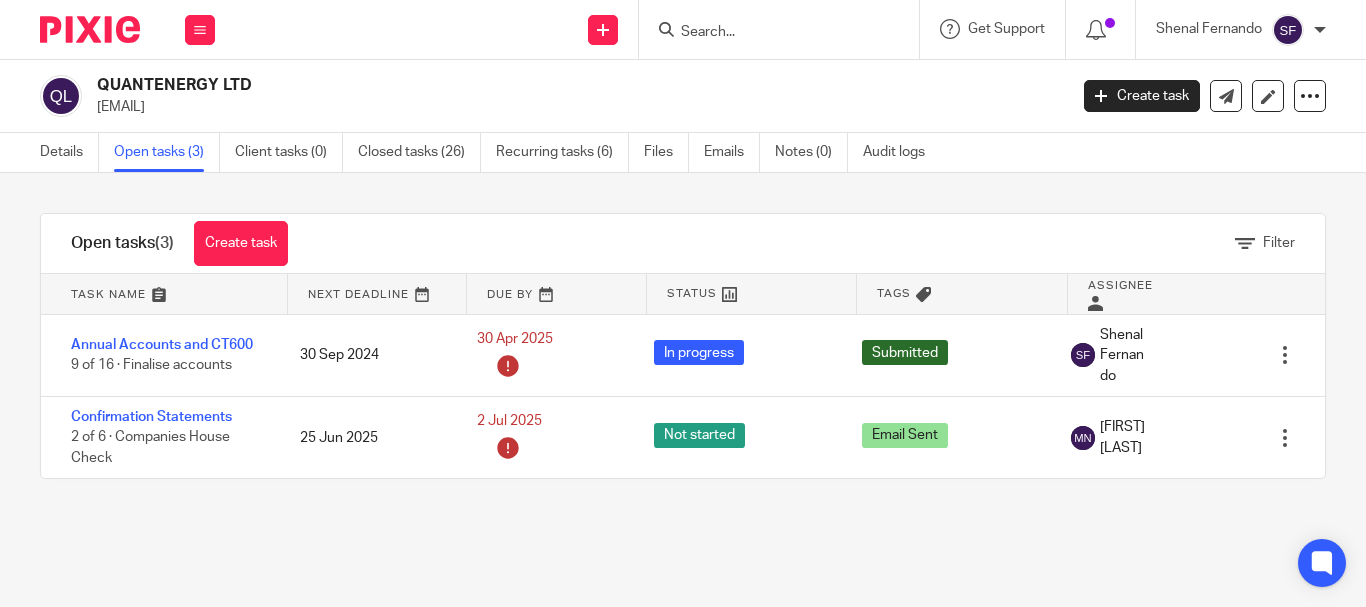 click at bounding box center [779, 29] 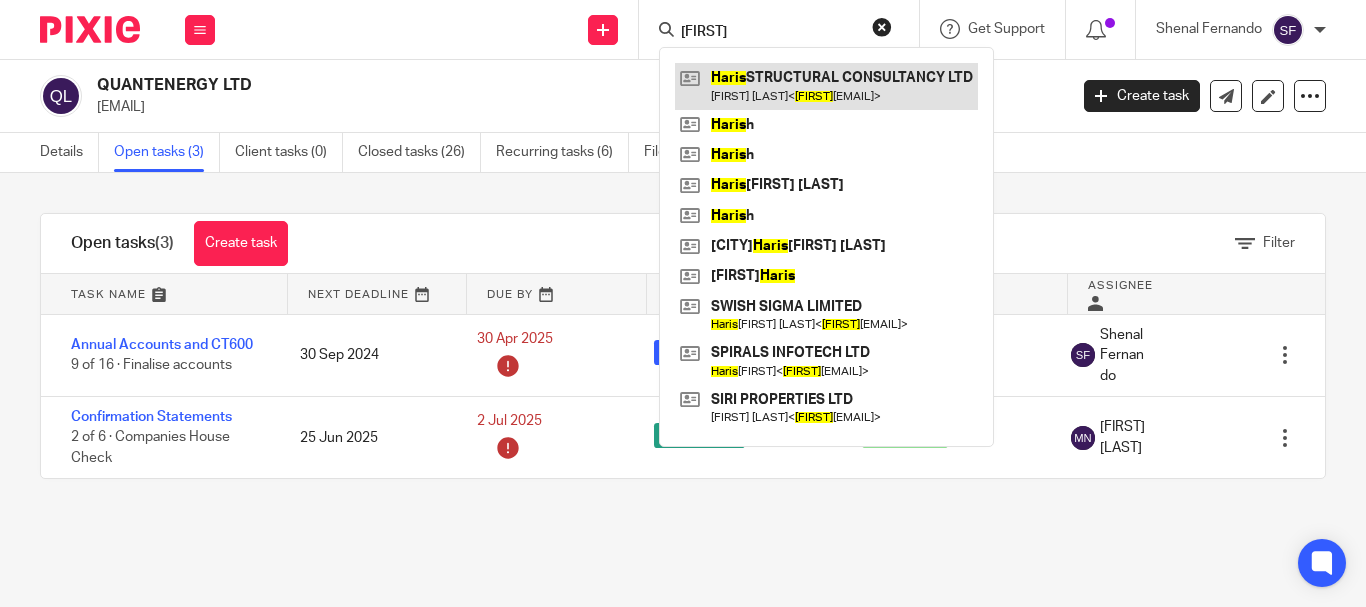 type on "haris" 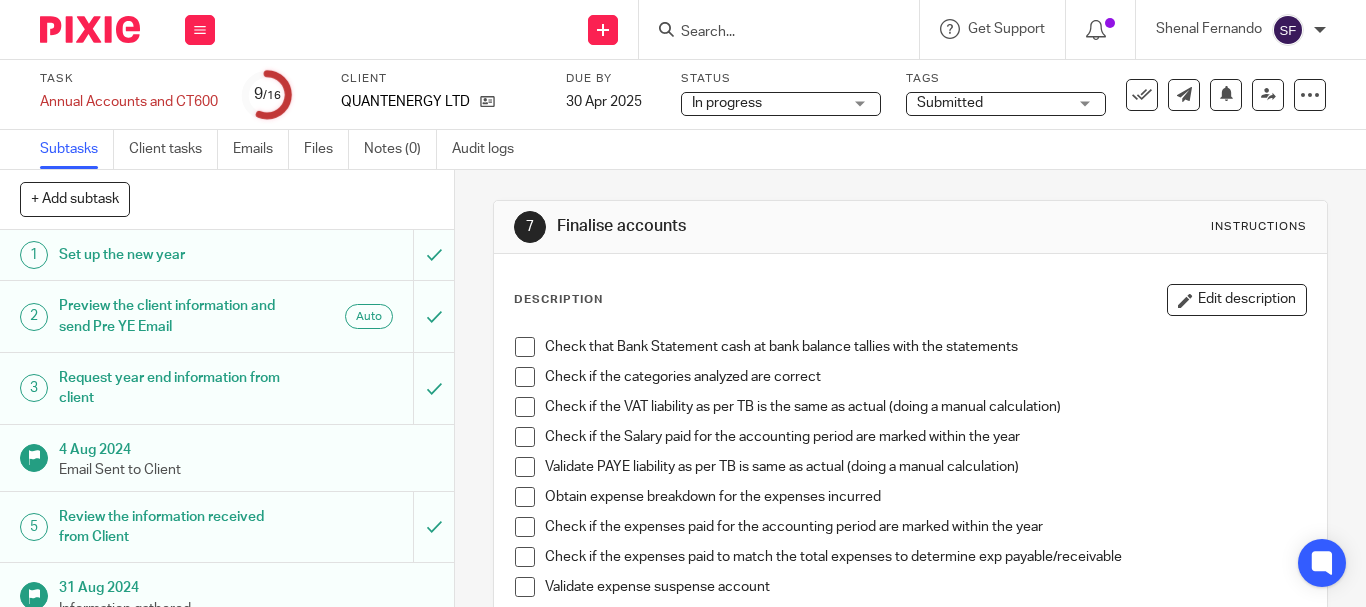 scroll, scrollTop: 0, scrollLeft: 0, axis: both 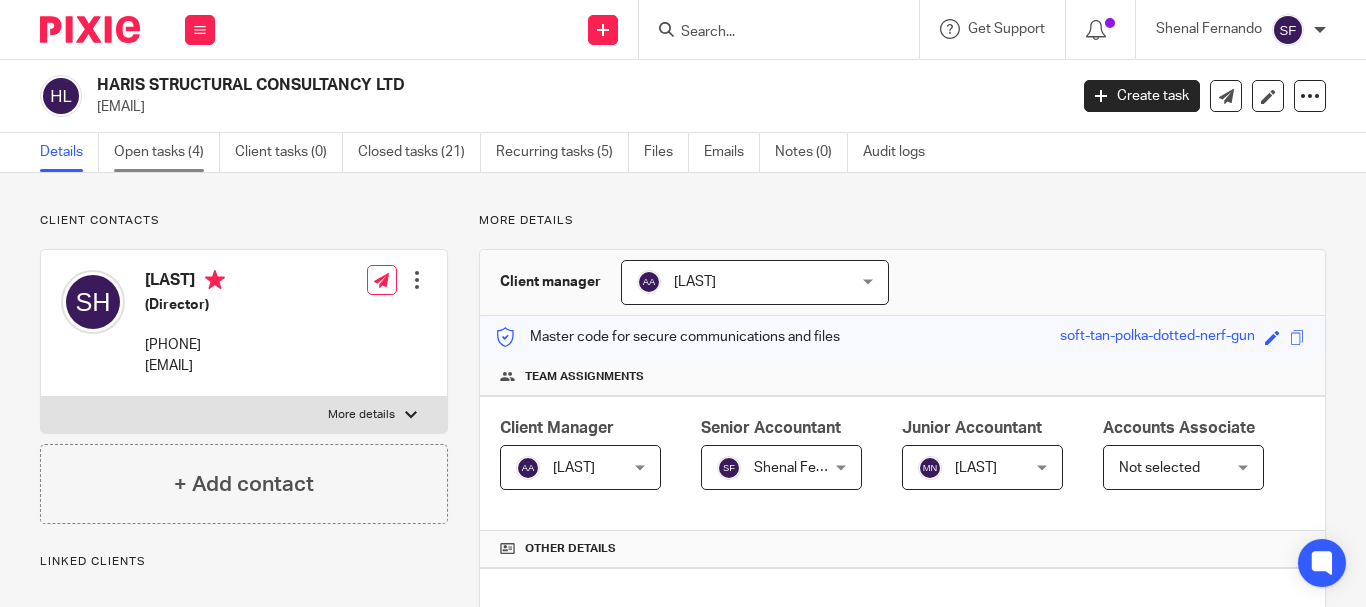 click on "Open tasks (4)" at bounding box center (167, 152) 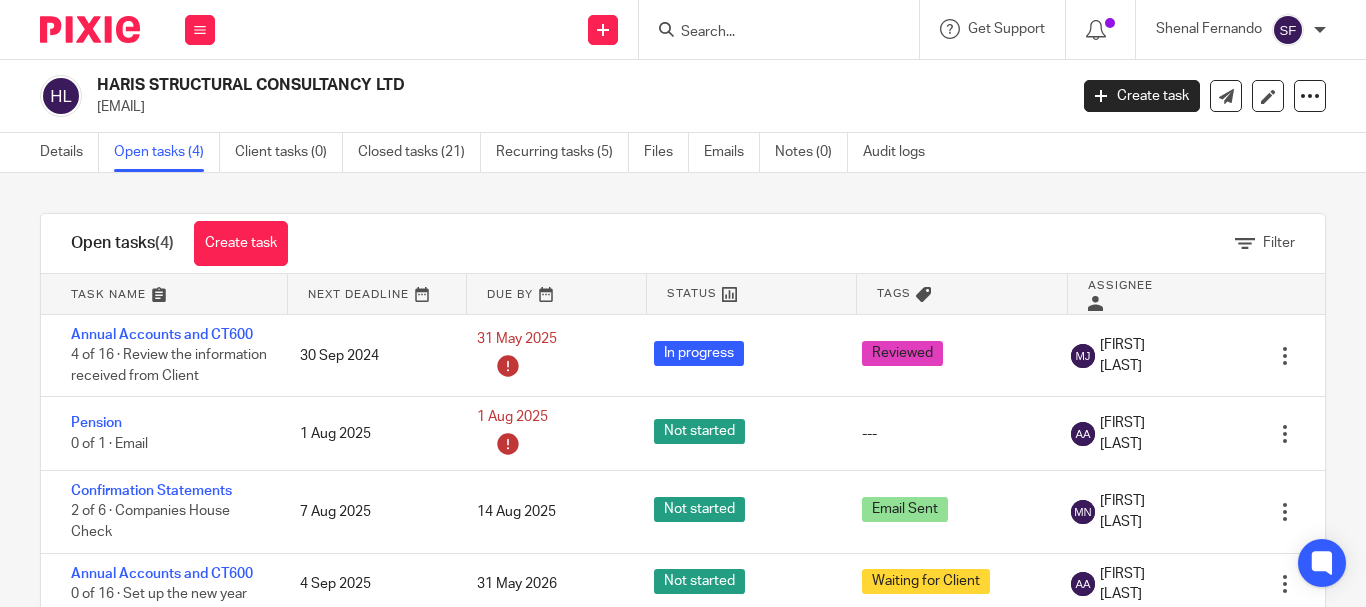 scroll, scrollTop: 0, scrollLeft: 0, axis: both 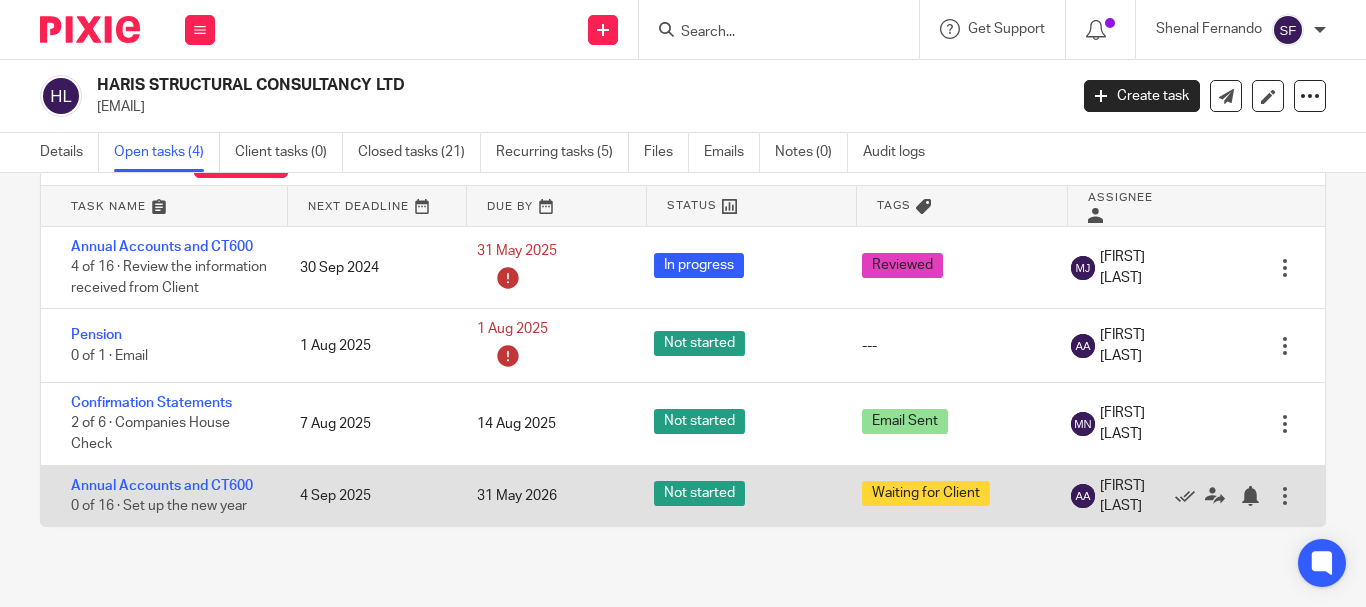 click at bounding box center (1285, 496) 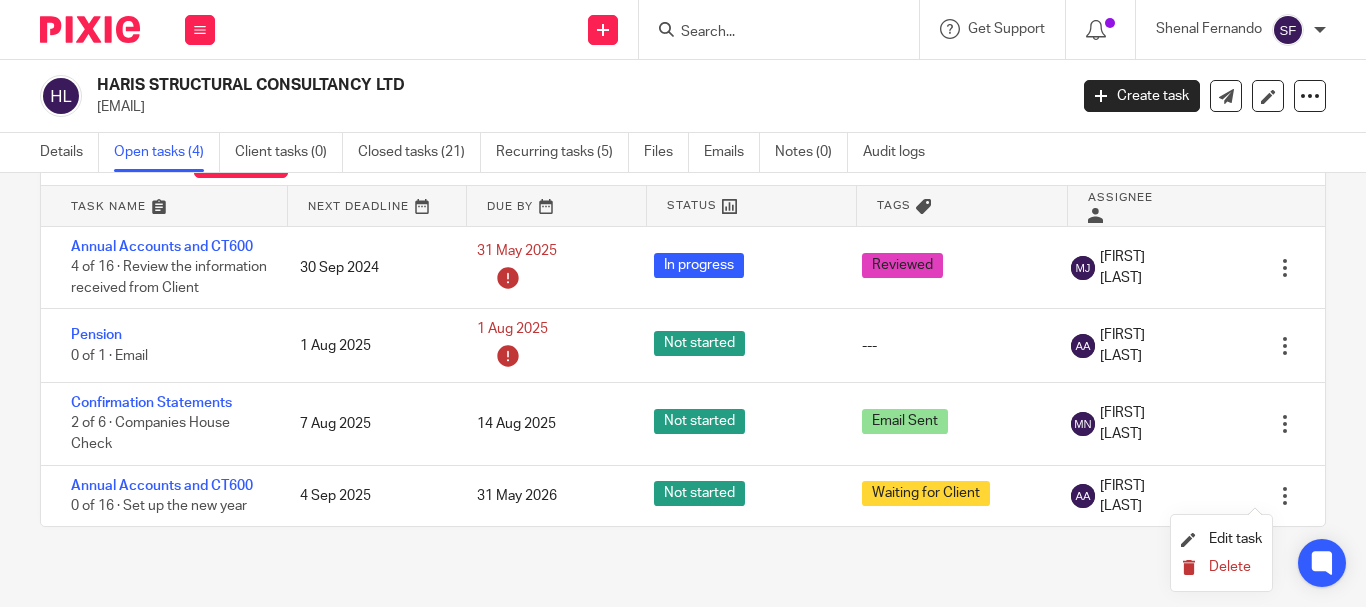 click on "Delete" at bounding box center [1230, 567] 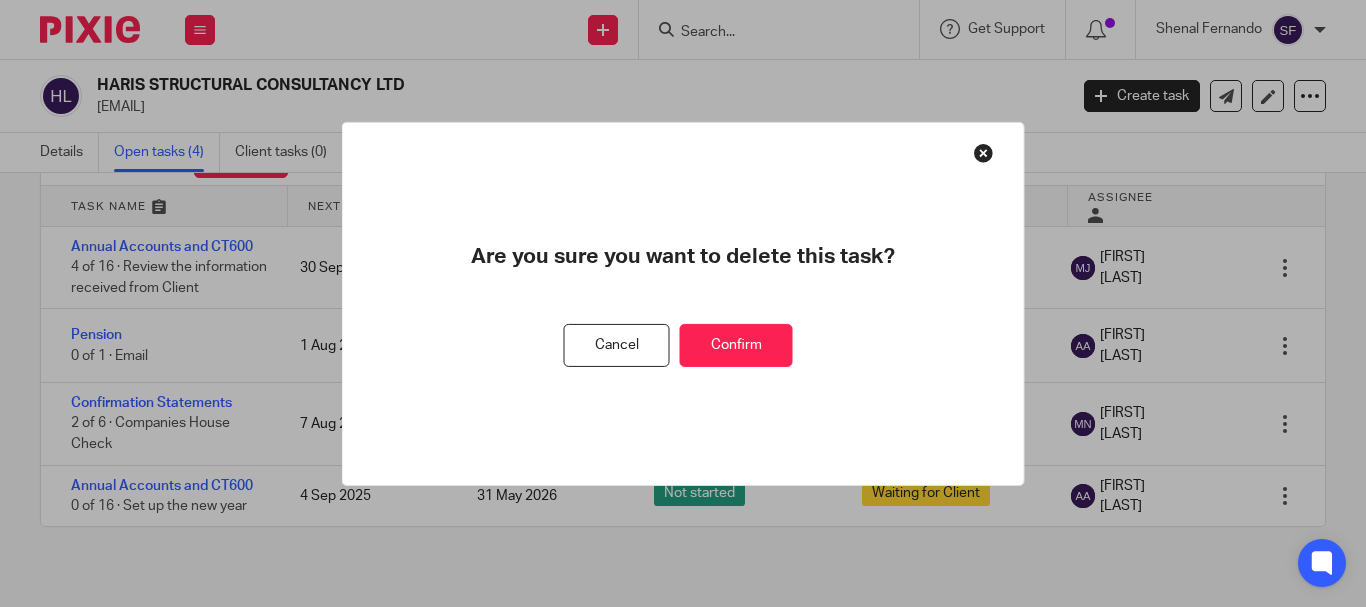 click on "Confirm" at bounding box center (736, 345) 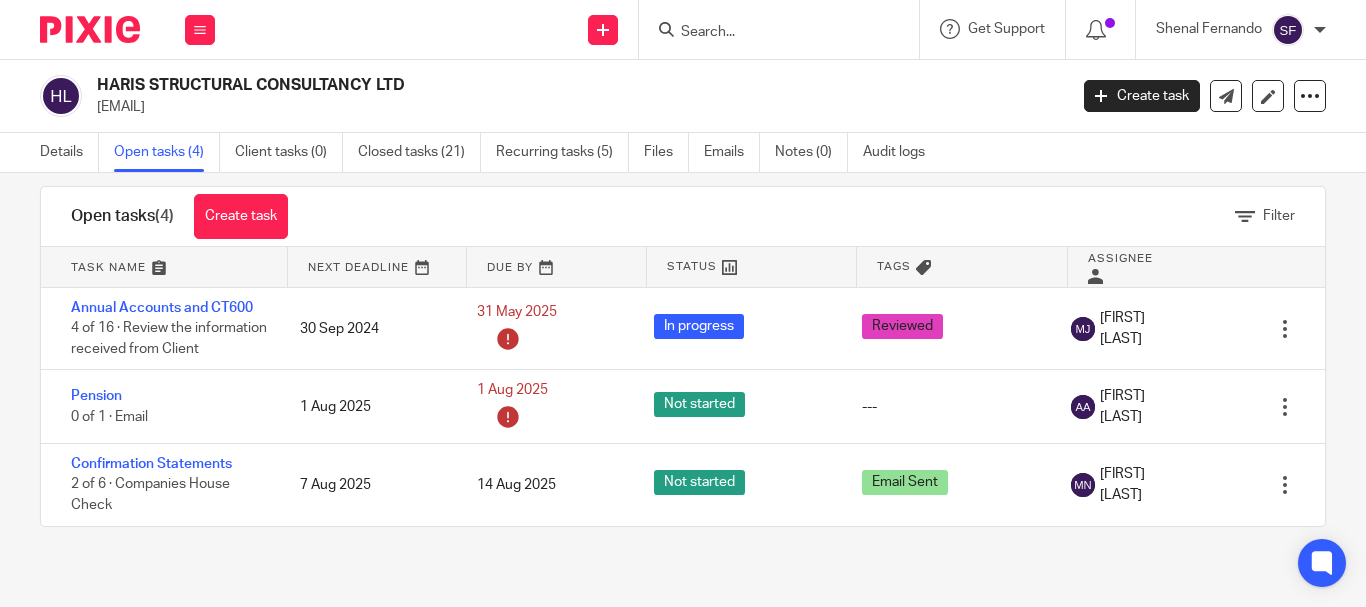scroll, scrollTop: 0, scrollLeft: 0, axis: both 